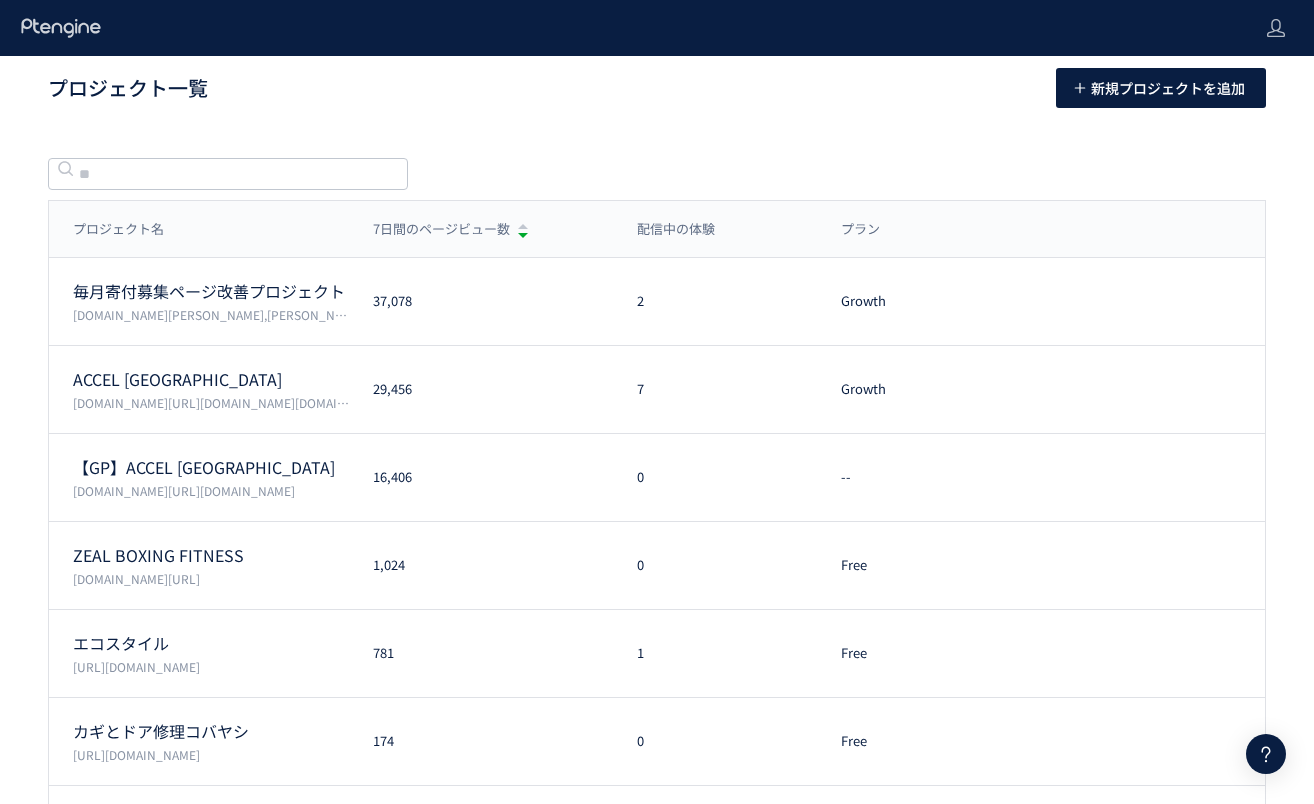 scroll, scrollTop: 0, scrollLeft: 0, axis: both 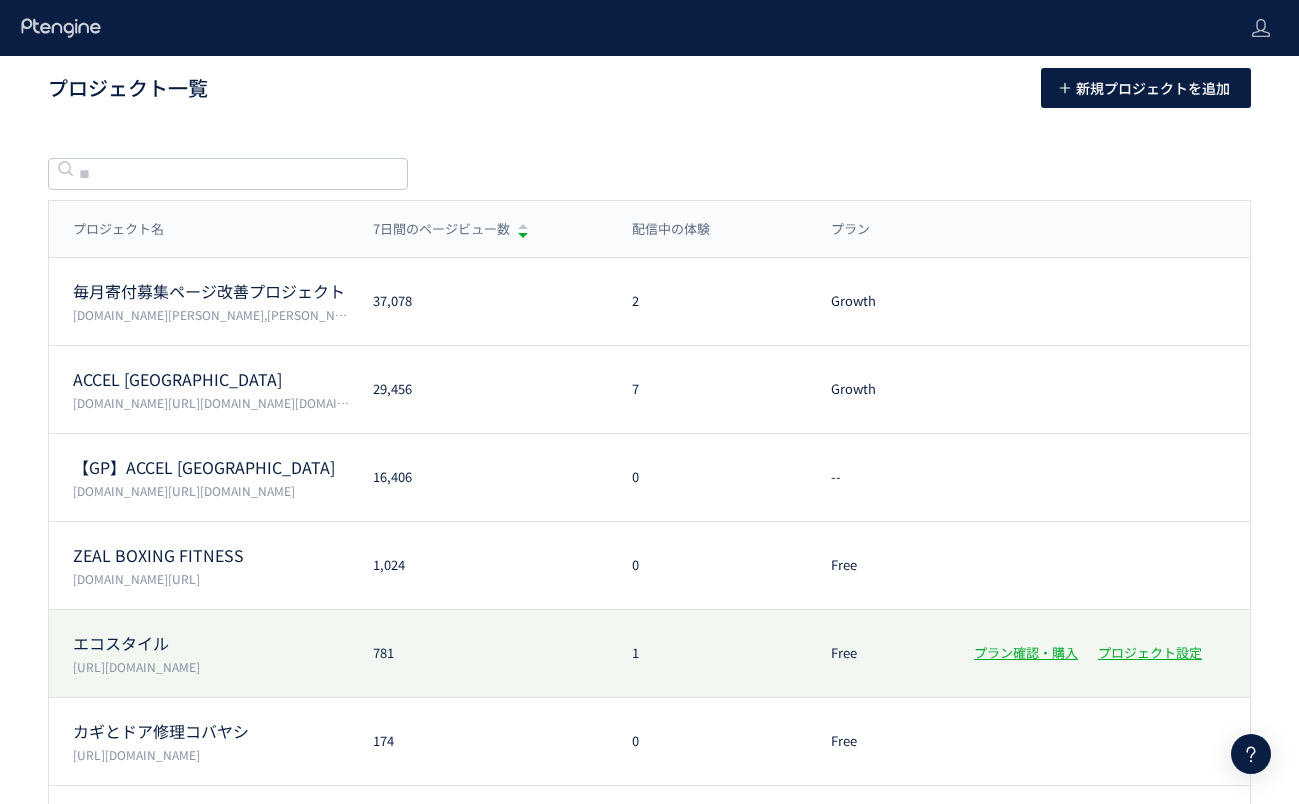 click on "781" 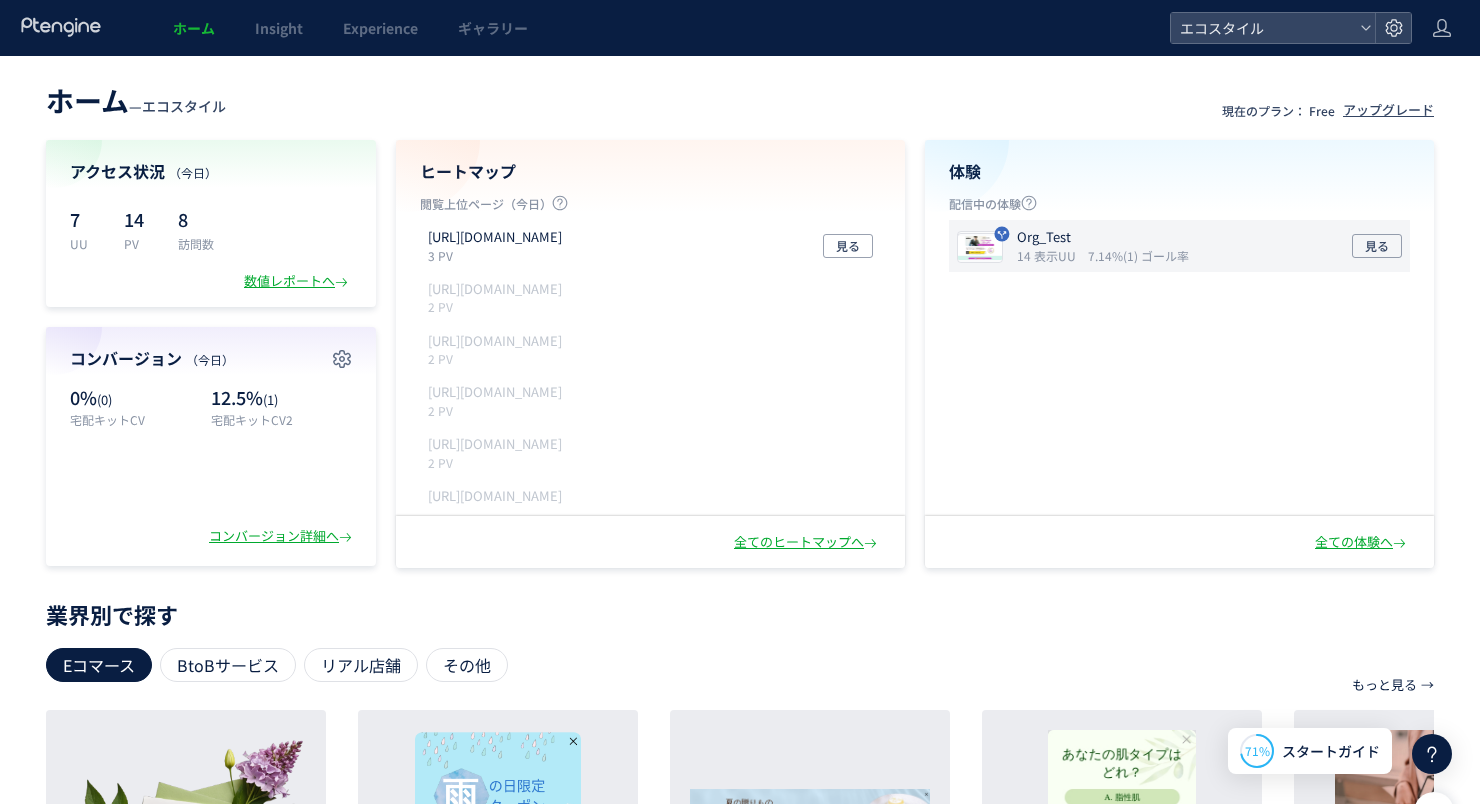 click on "Org_Test 14 表示UU 7.14%(1) ゴール率 見る" 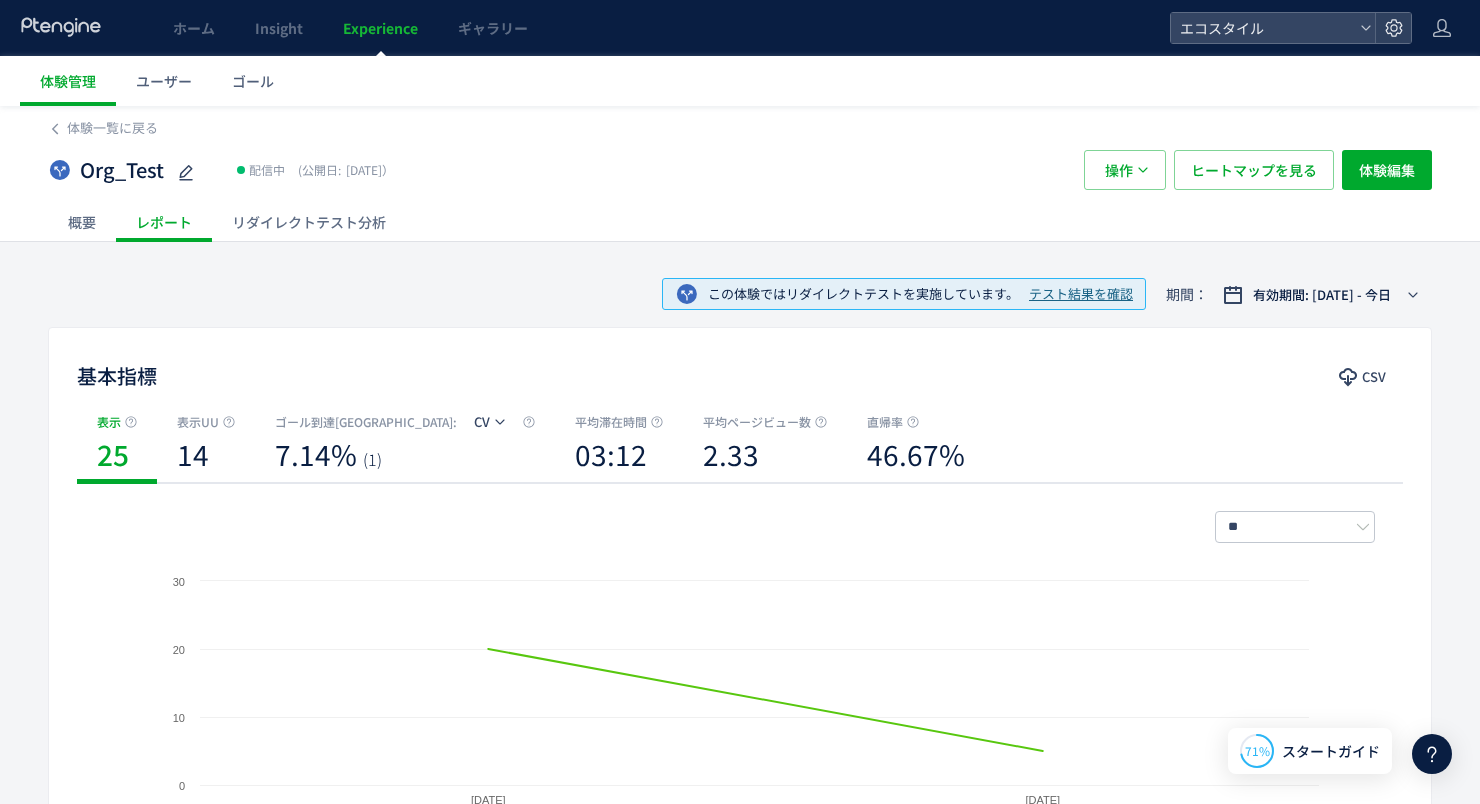 click on "リダイレクトテスト分析" 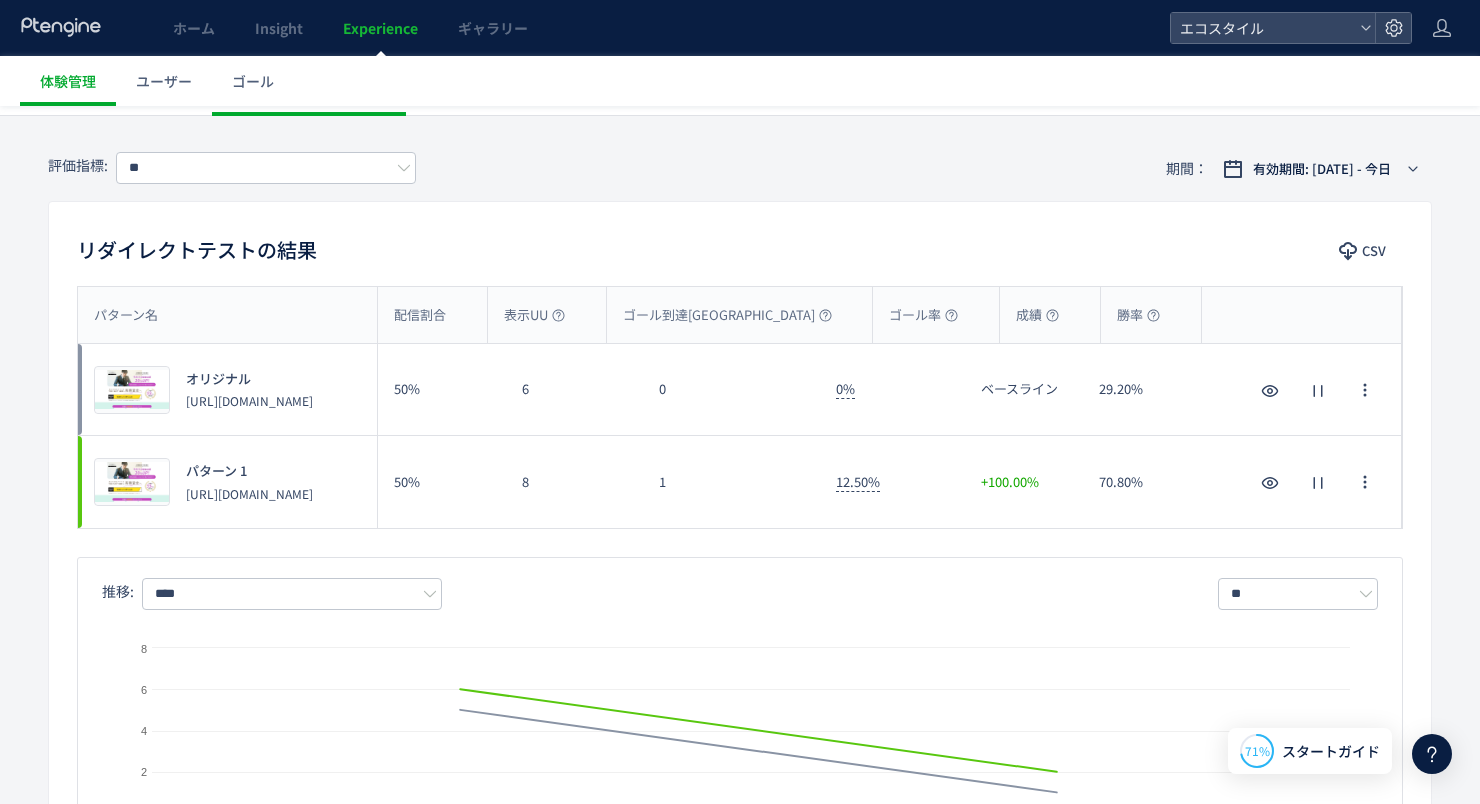 scroll, scrollTop: 0, scrollLeft: 0, axis: both 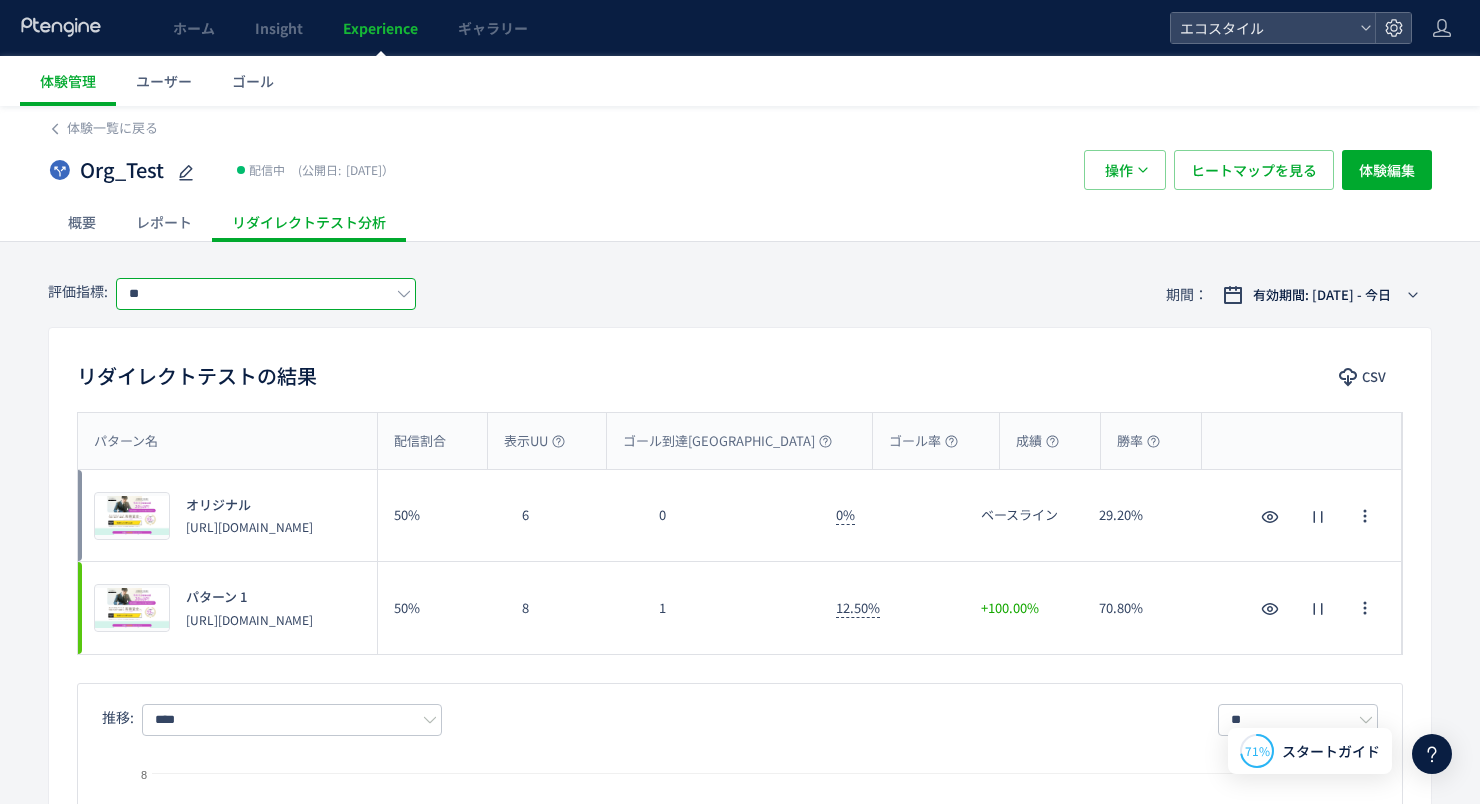 click on "**" 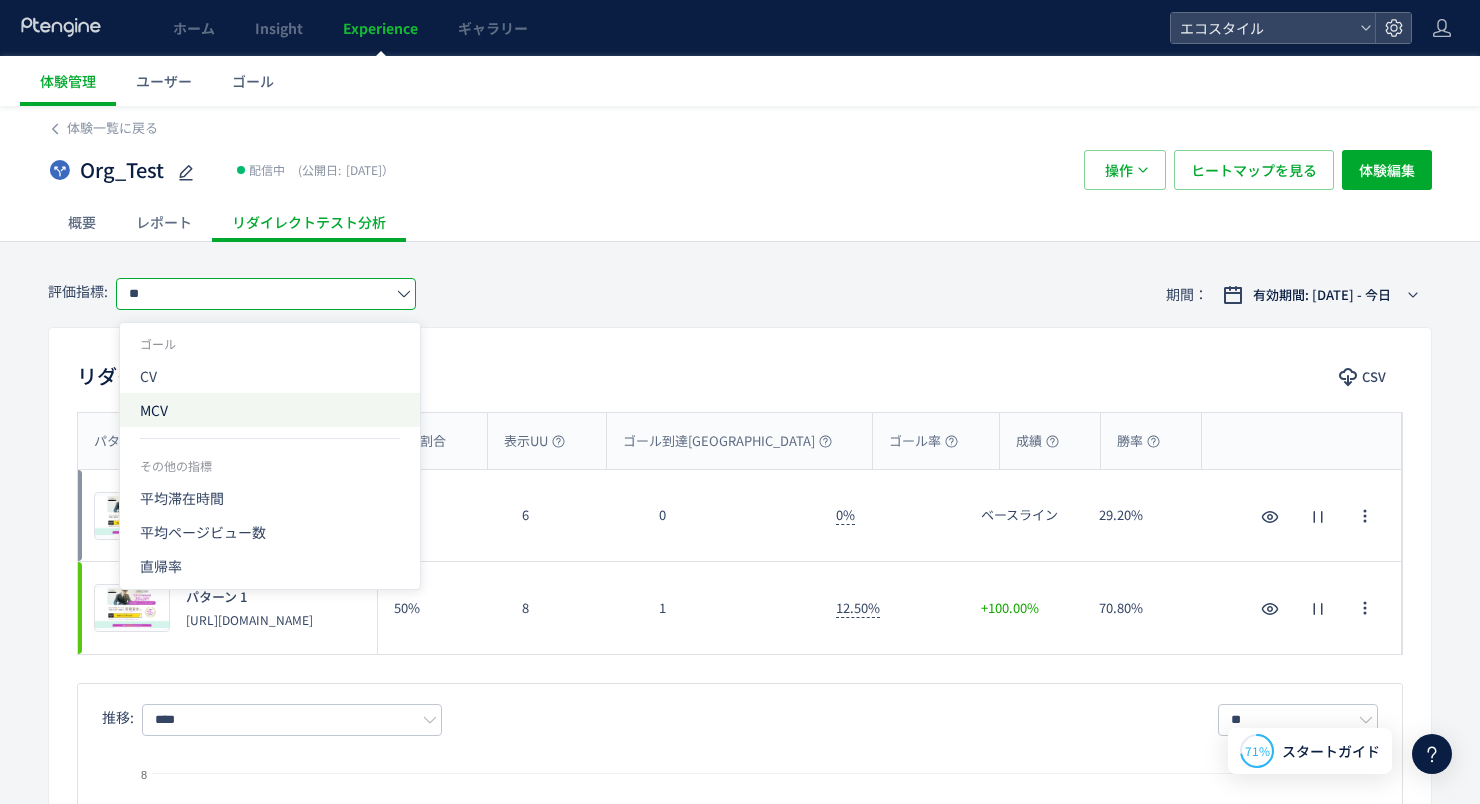 click on "MCV" 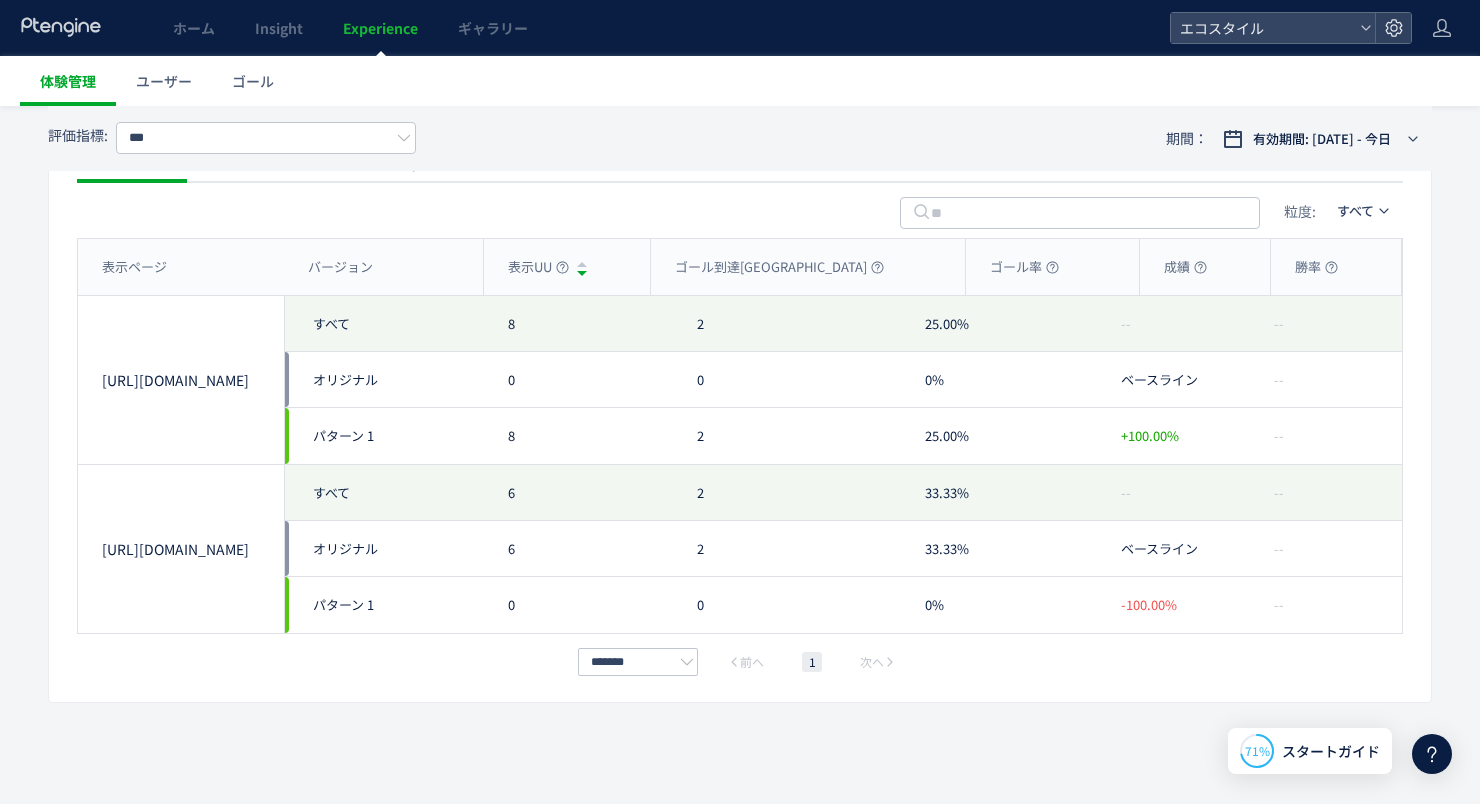 scroll, scrollTop: 0, scrollLeft: 0, axis: both 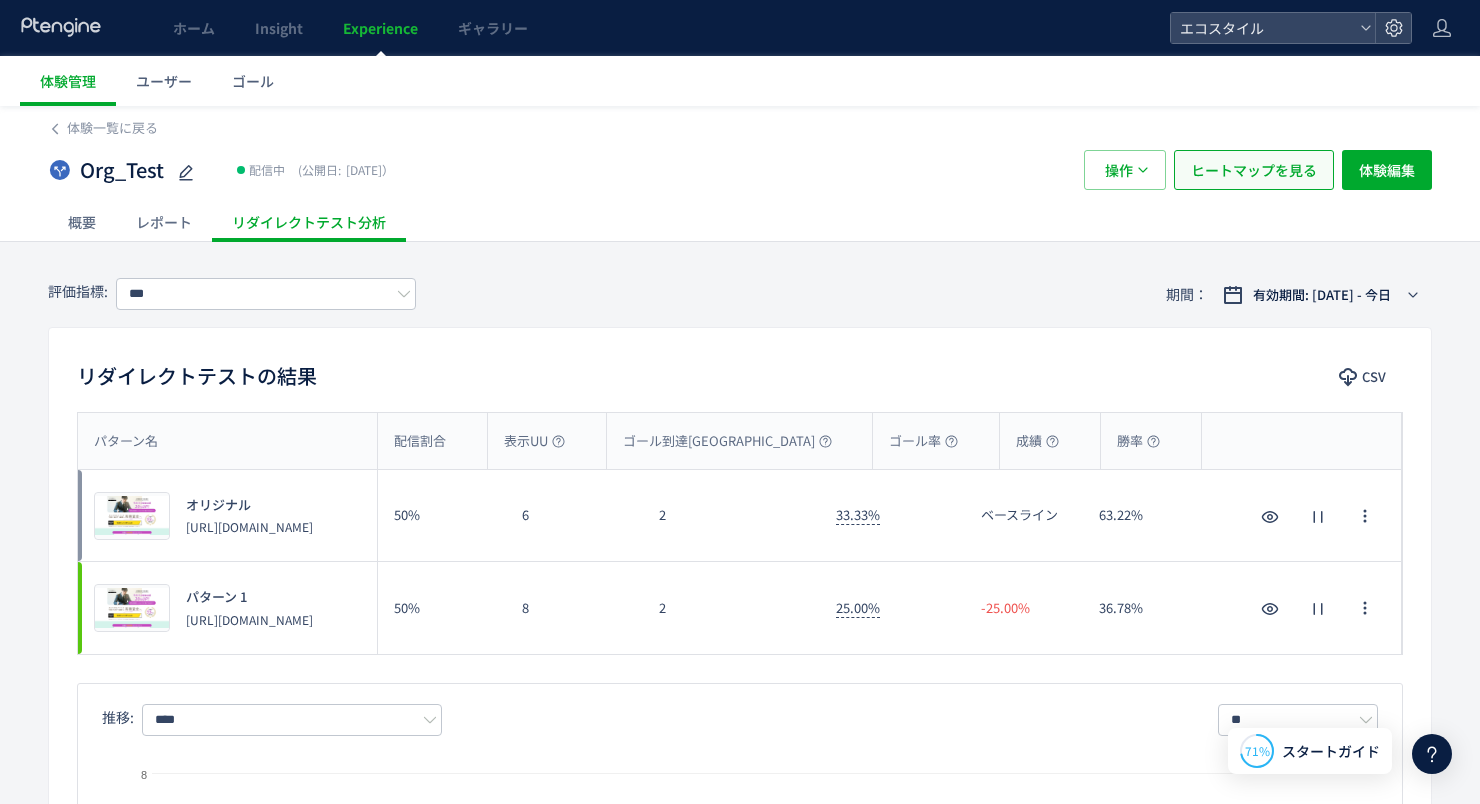 click on "ヒートマップを見る" at bounding box center [1254, 170] 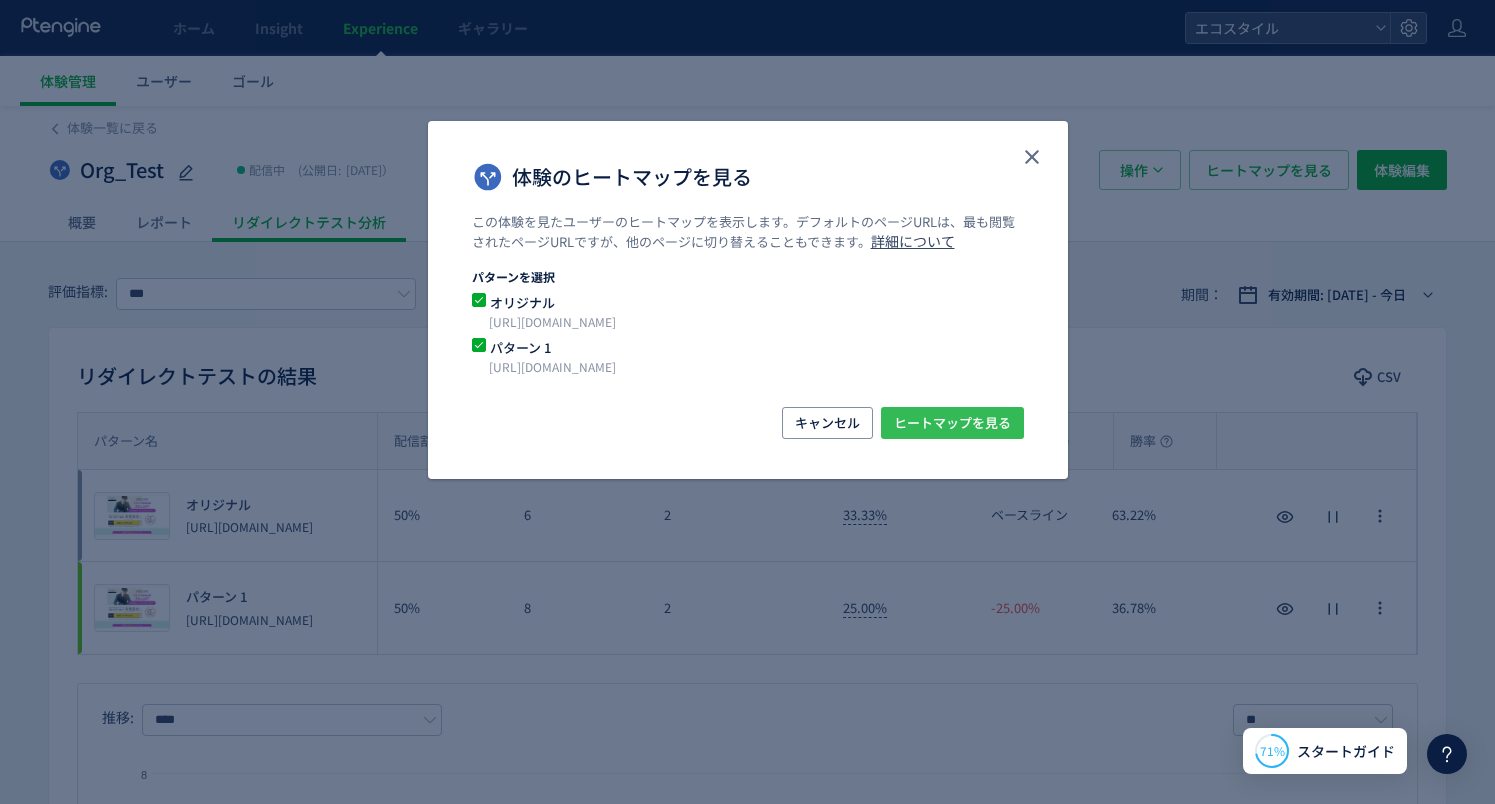 click on "ヒートマップを見る" at bounding box center (952, 423) 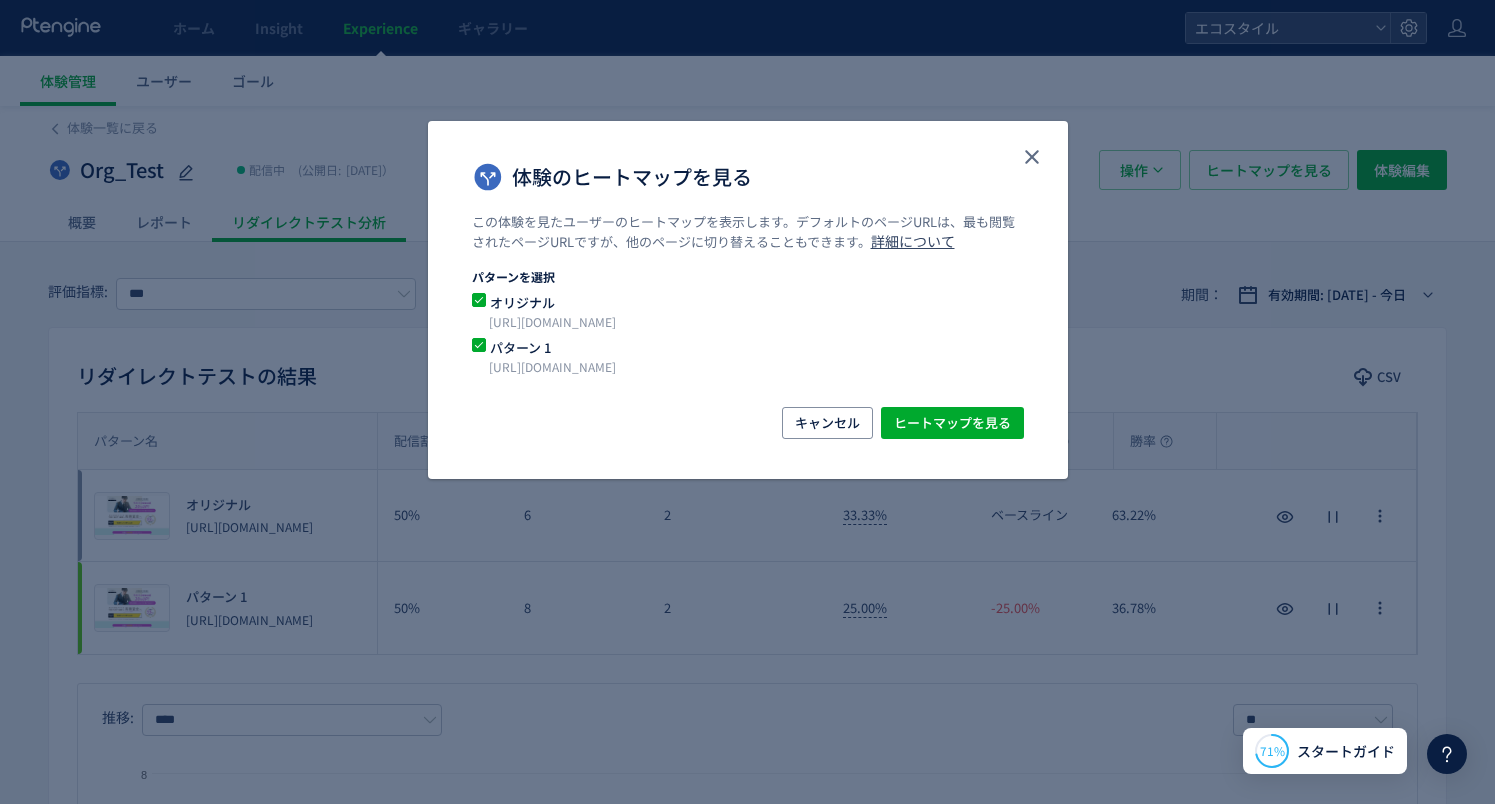 click on "体験のヒートマップを見る この体験を見たユーザーのヒートマップを表示します。デフォルトのページURLは、最も閲覧されたページURLですが、他のページに切り替えることもできます。  詳細について パターンを選択 オリジナル [URL][DOMAIN_NAME] パターン 1 [URL][DOMAIN_NAME] キャンセル ヒートマップを見る" 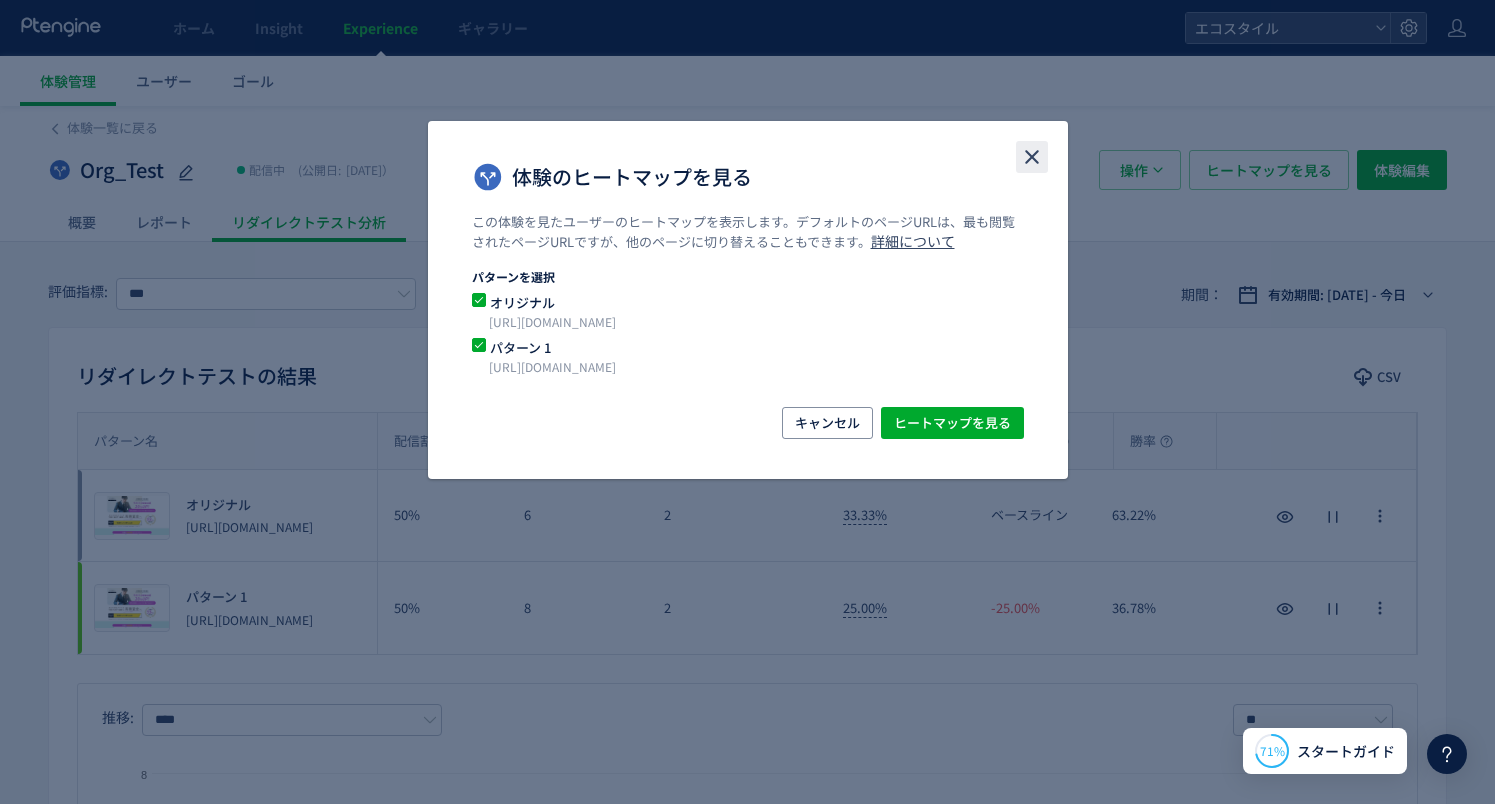 click 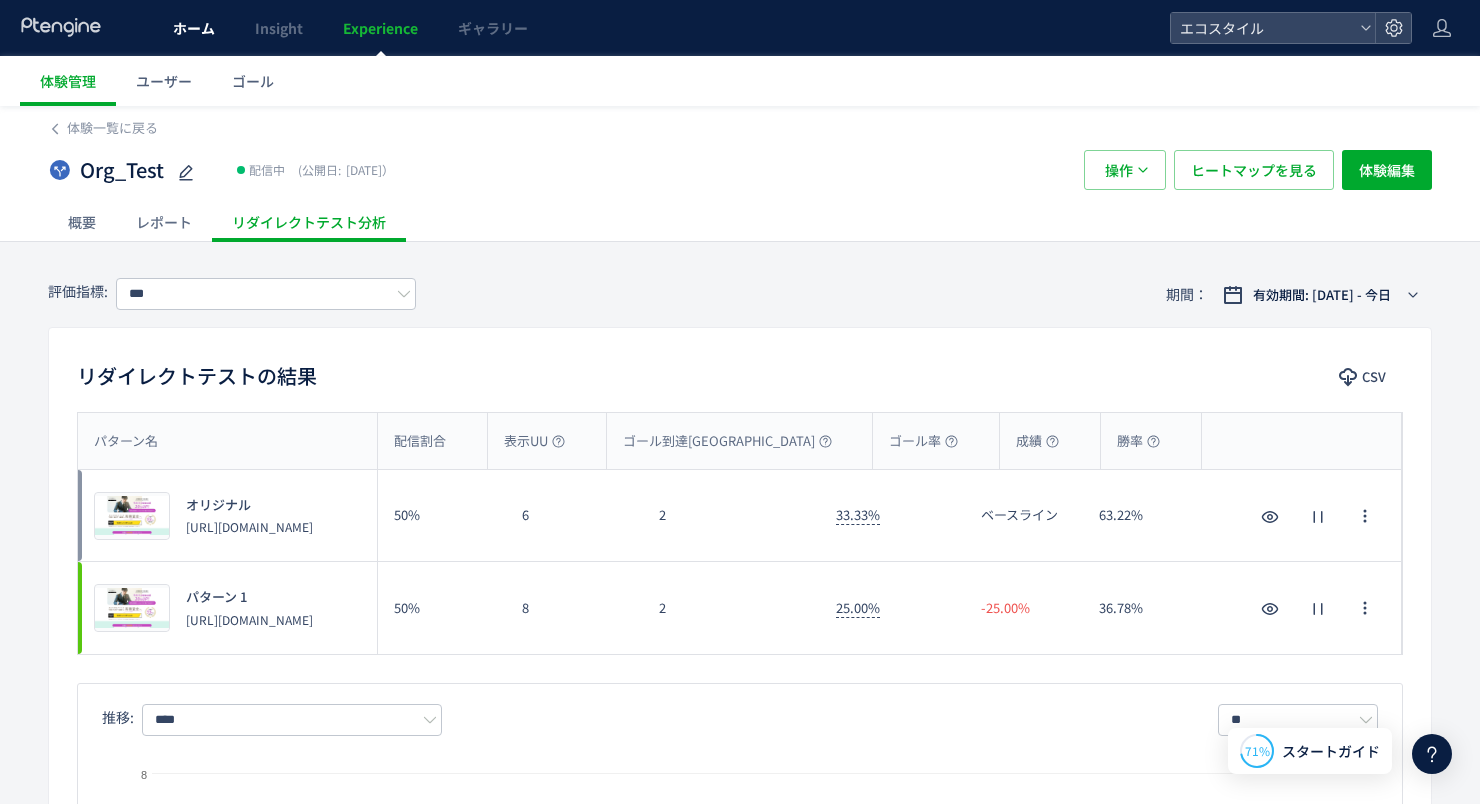 click on "ホーム" at bounding box center [194, 28] 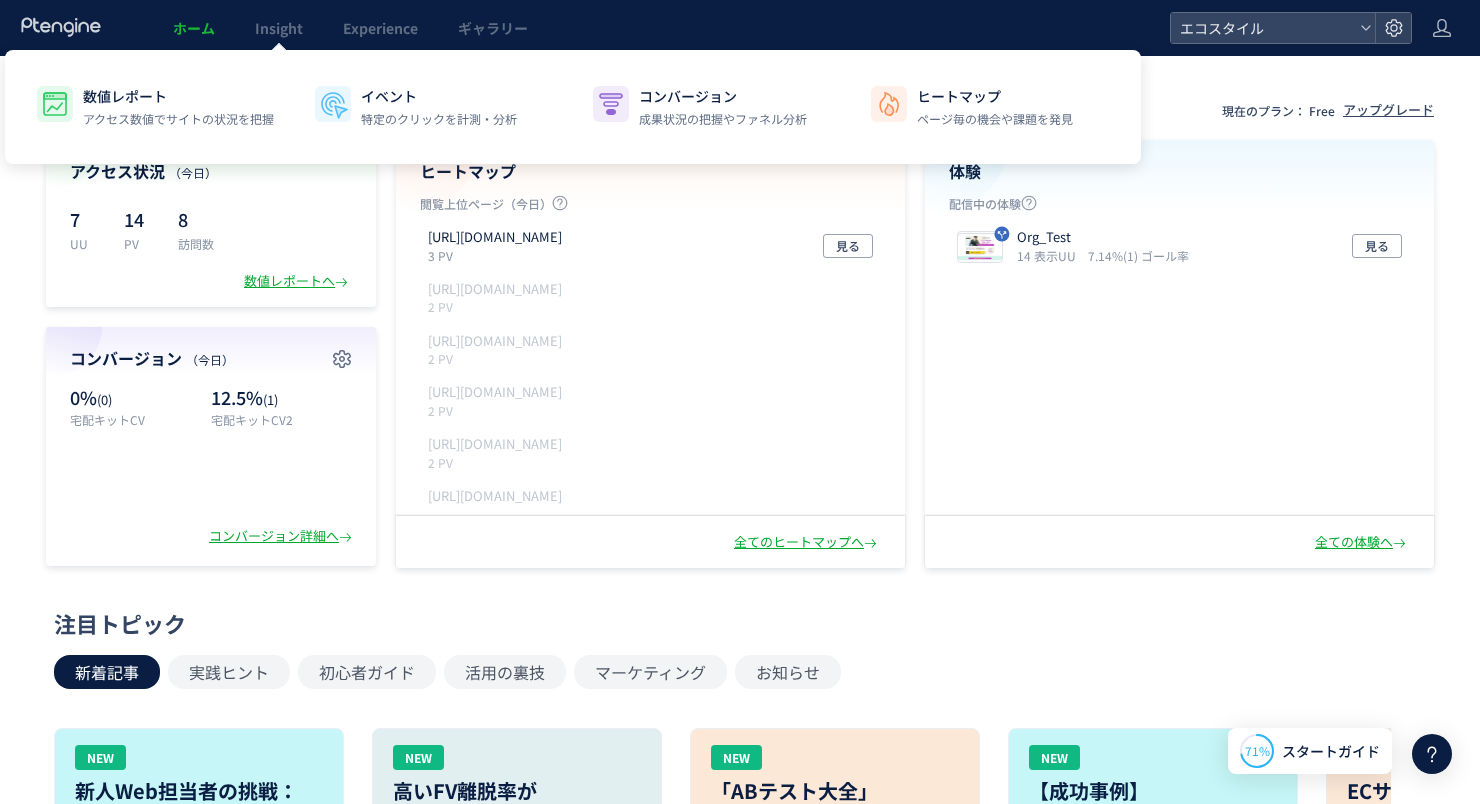 click on "ホーム" at bounding box center [194, 28] 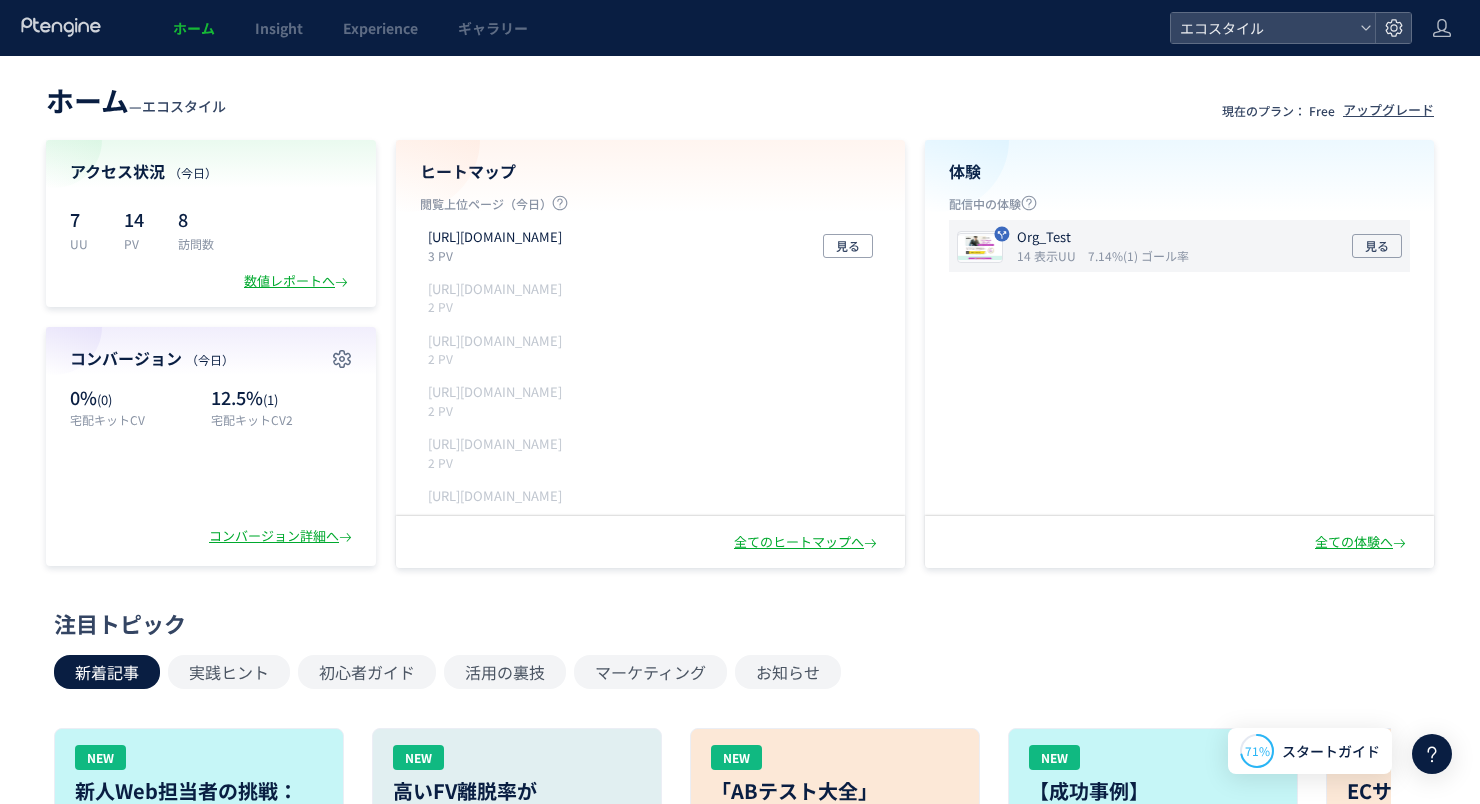click on "Org_Test 14 表示UU 7.14%(1) ゴール率 見る" 